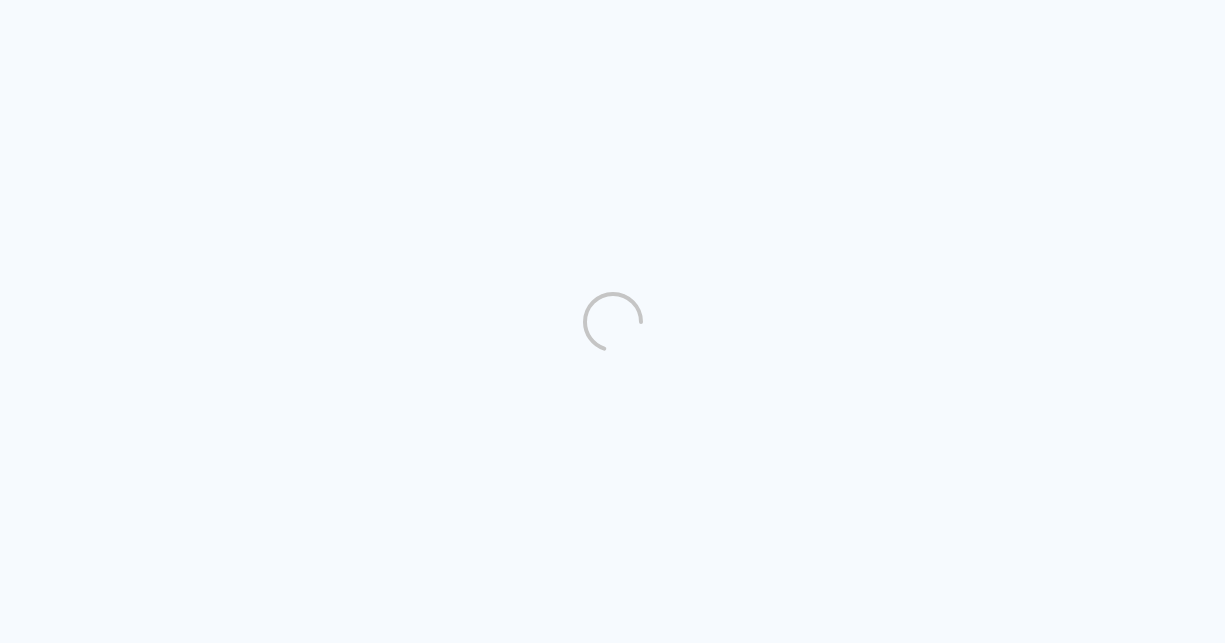scroll, scrollTop: 0, scrollLeft: 0, axis: both 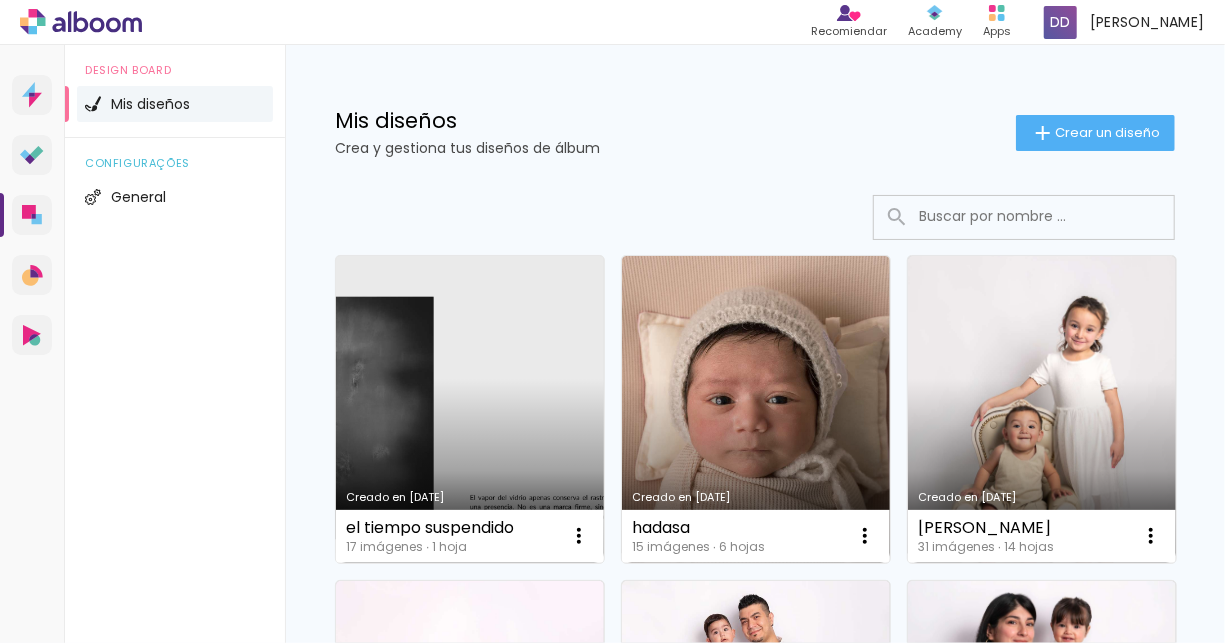 click on "Creado en [DATE]" at bounding box center [470, 409] 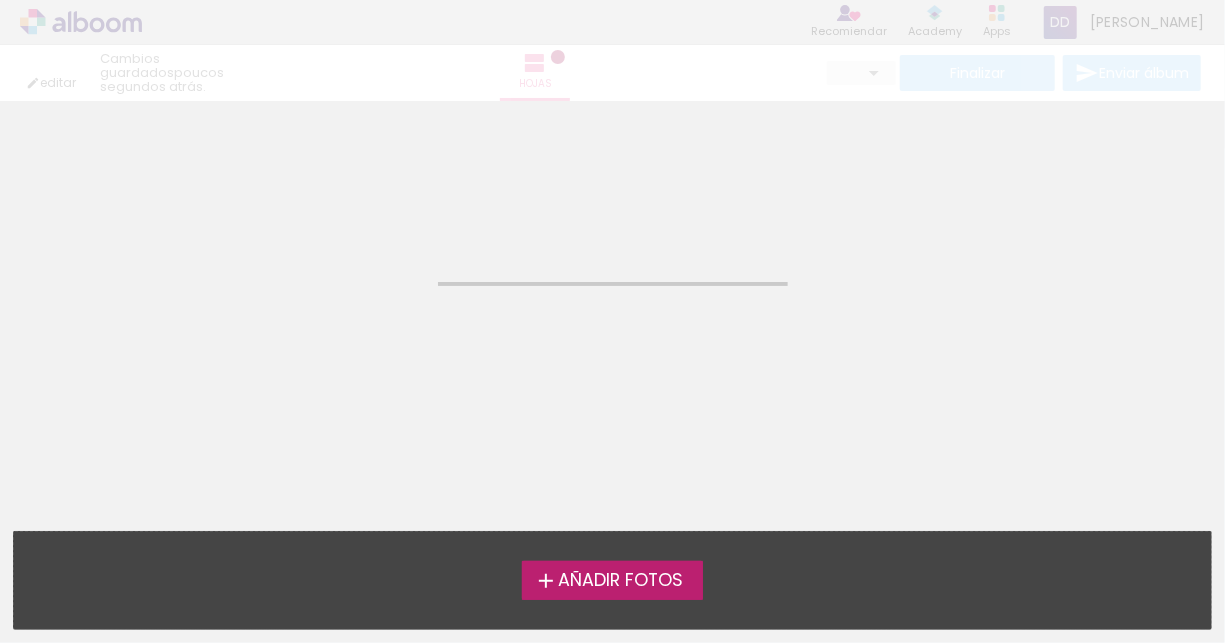 click on "Confirmar Cancelar" 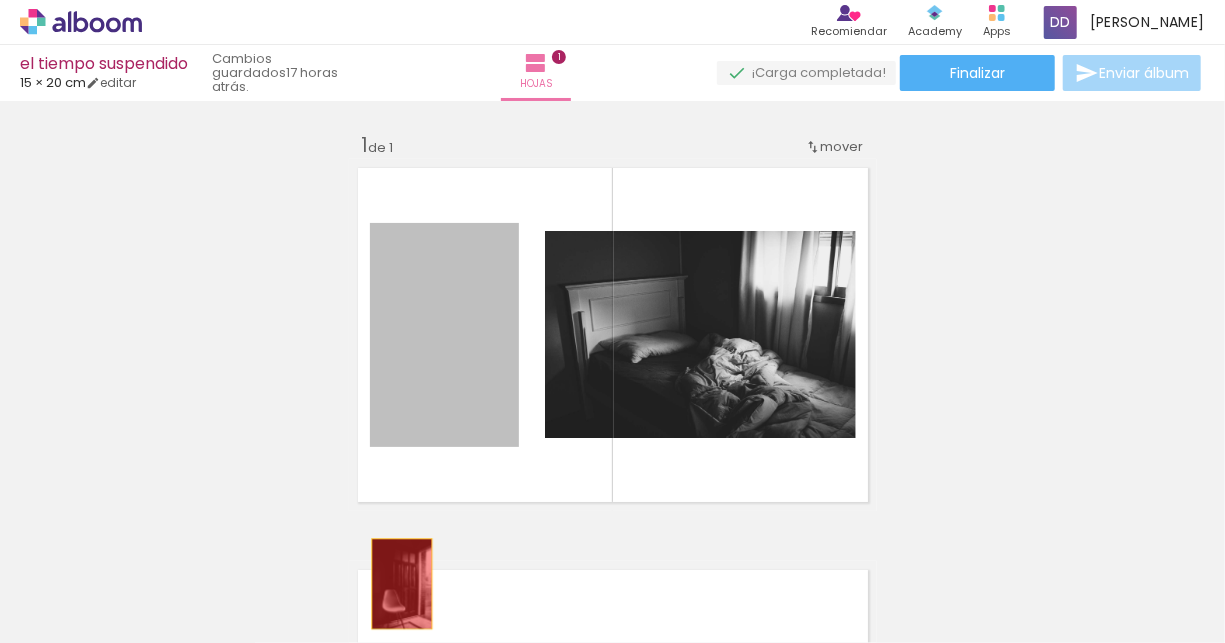 drag, startPoint x: 439, startPoint y: 384, endPoint x: 641, endPoint y: 377, distance: 202.12125 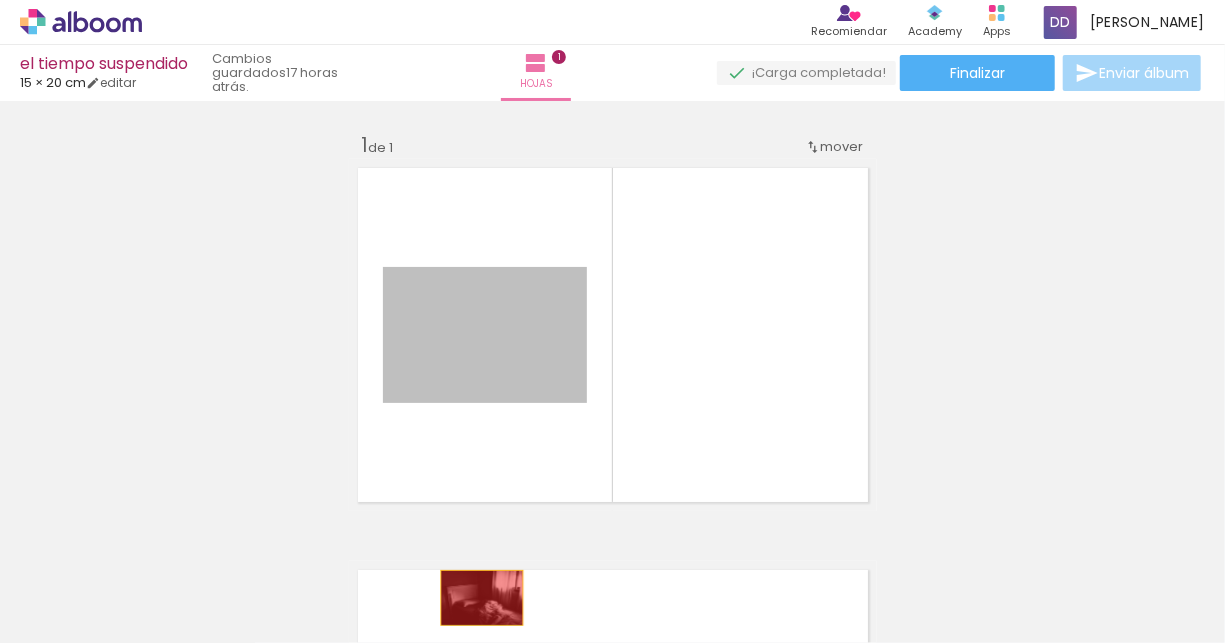 drag, startPoint x: 495, startPoint y: 364, endPoint x: 474, endPoint y: 598, distance: 234.94041 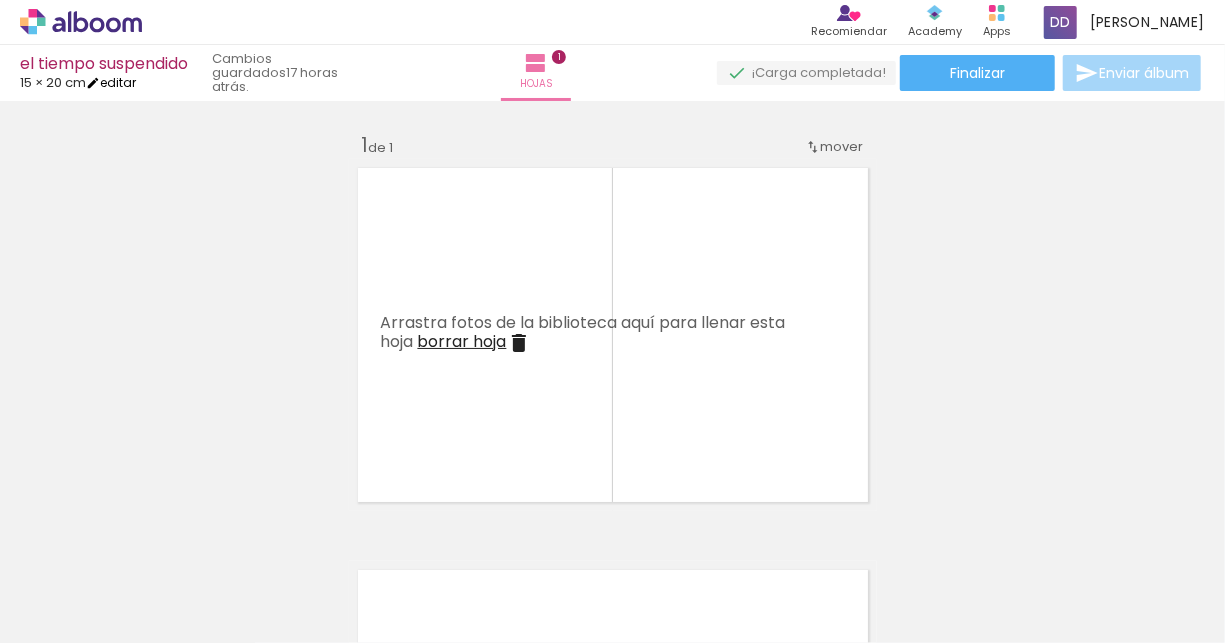 click on "editar" at bounding box center [111, 82] 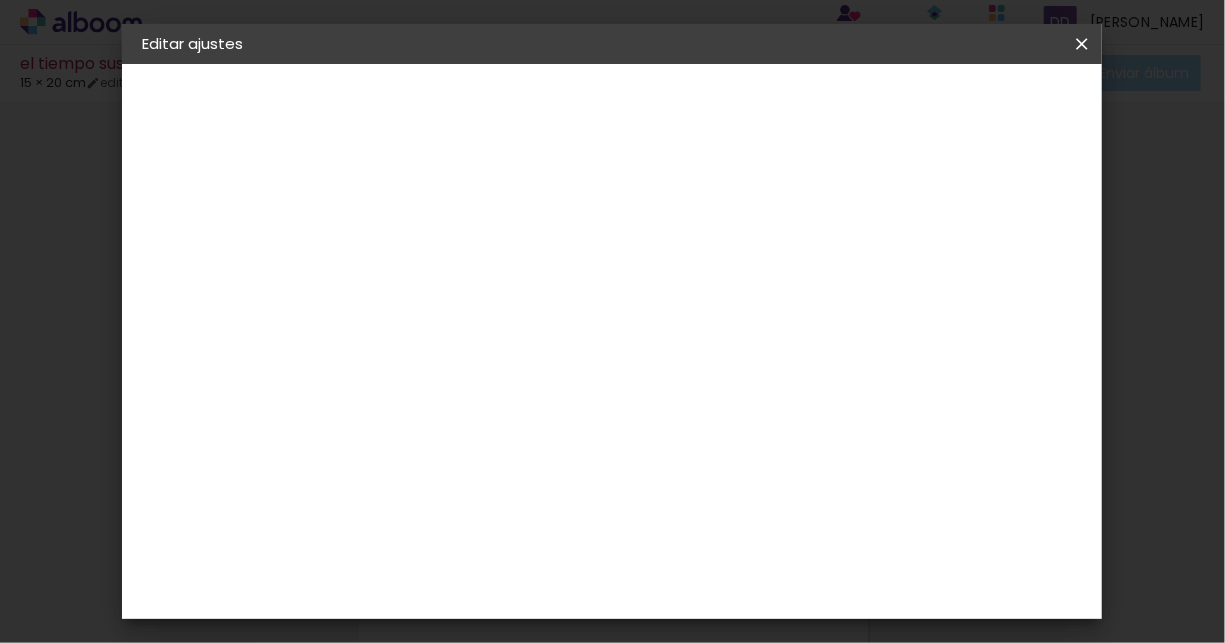 click on "30" at bounding box center [722, 605] 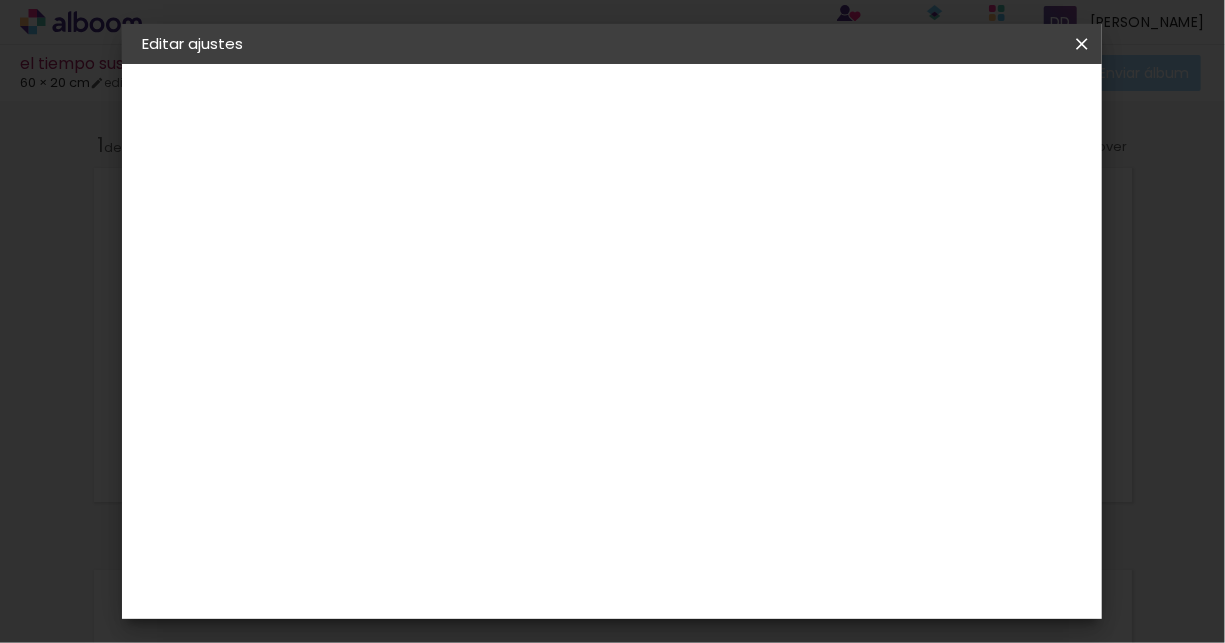 click on "Guardar configuración" at bounding box center [903, 113] 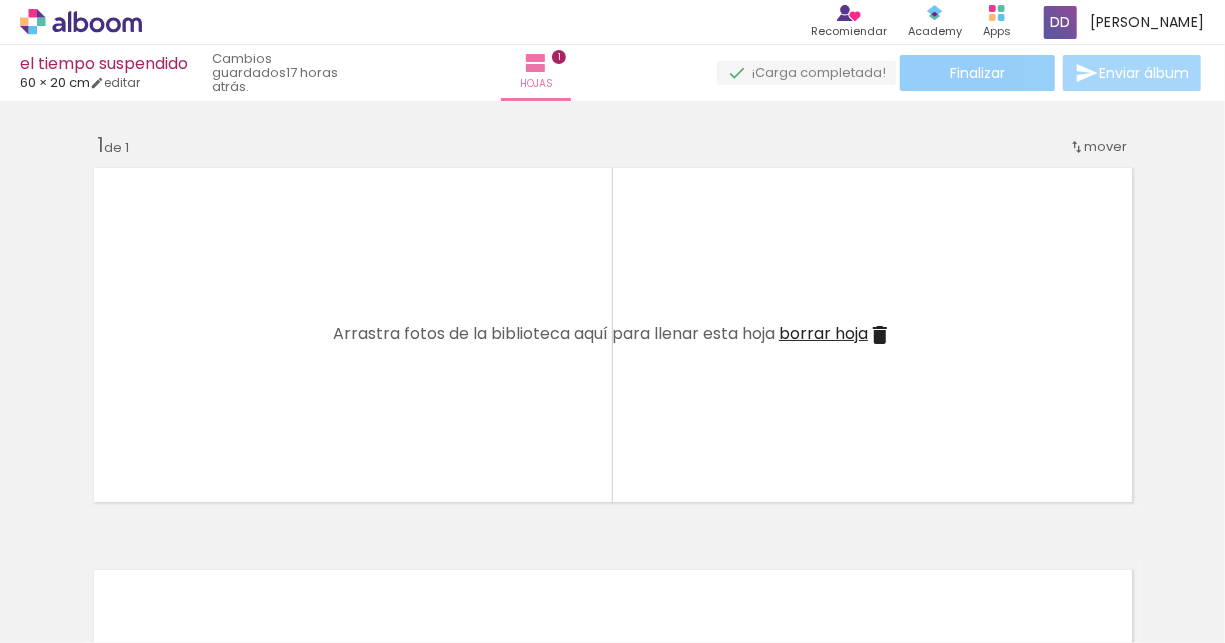 click on "Finalizar" 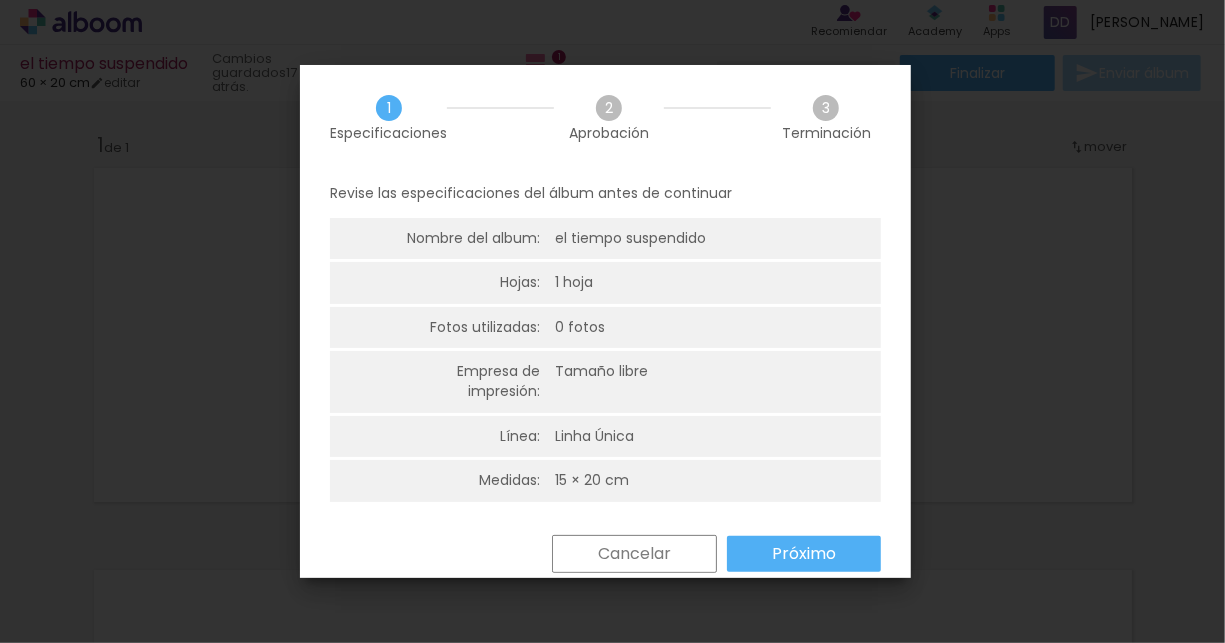 click on "Próximo" at bounding box center (0, 0) 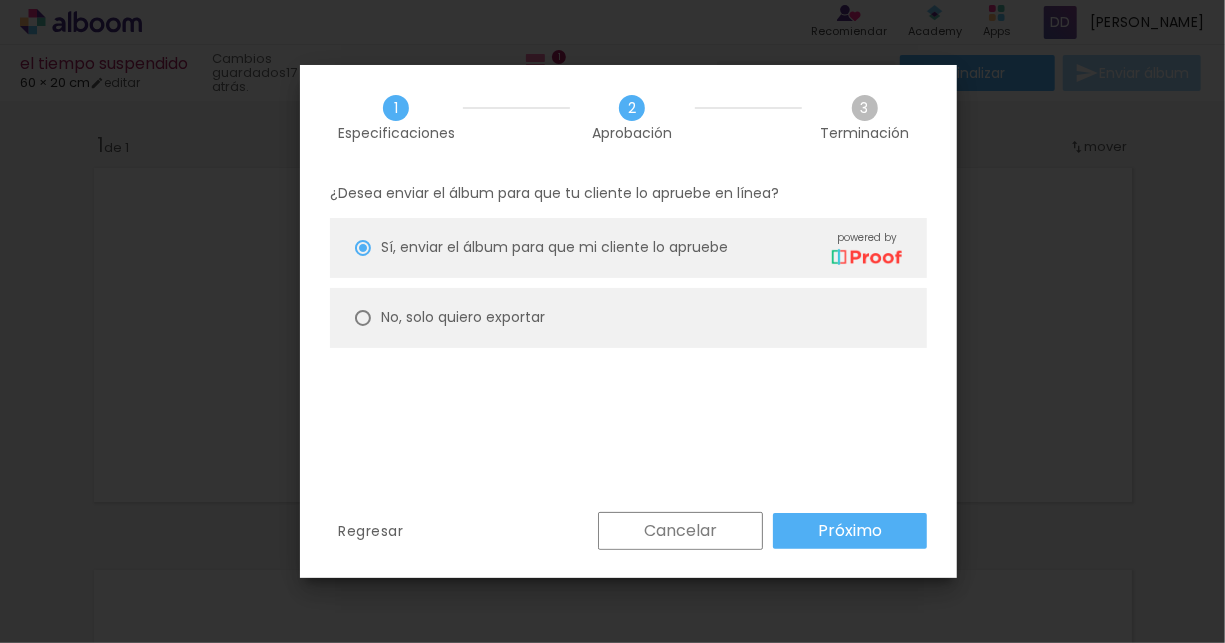 click at bounding box center (363, 248) 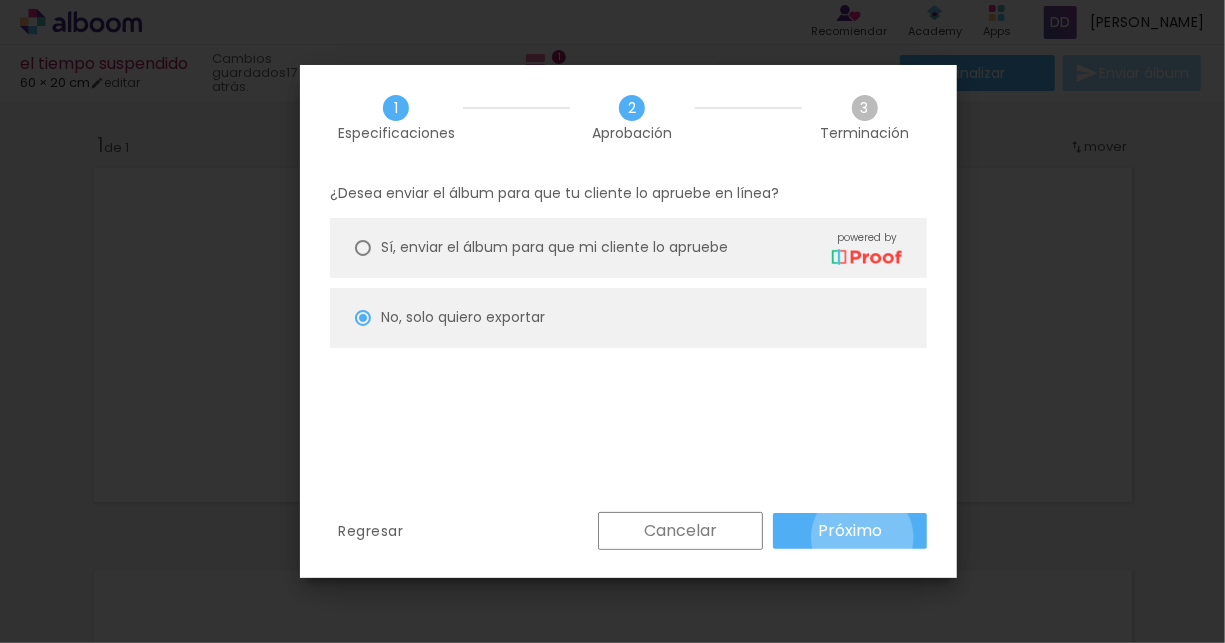 click on "Próximo" at bounding box center [0, 0] 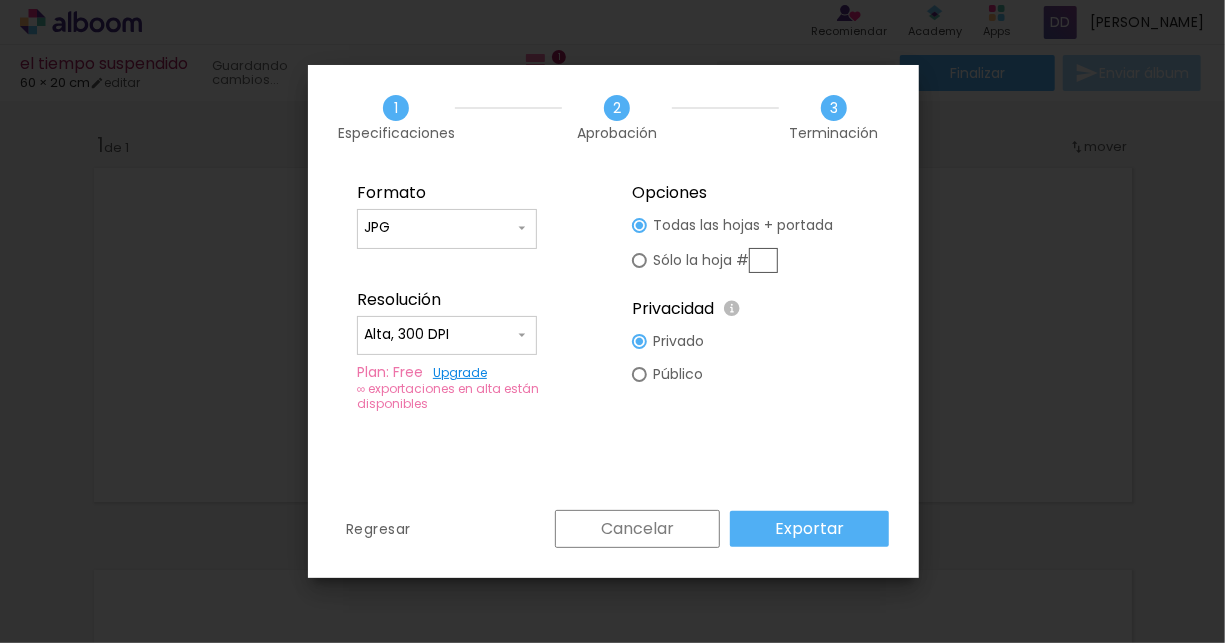 click on "Exportar" at bounding box center [809, 529] 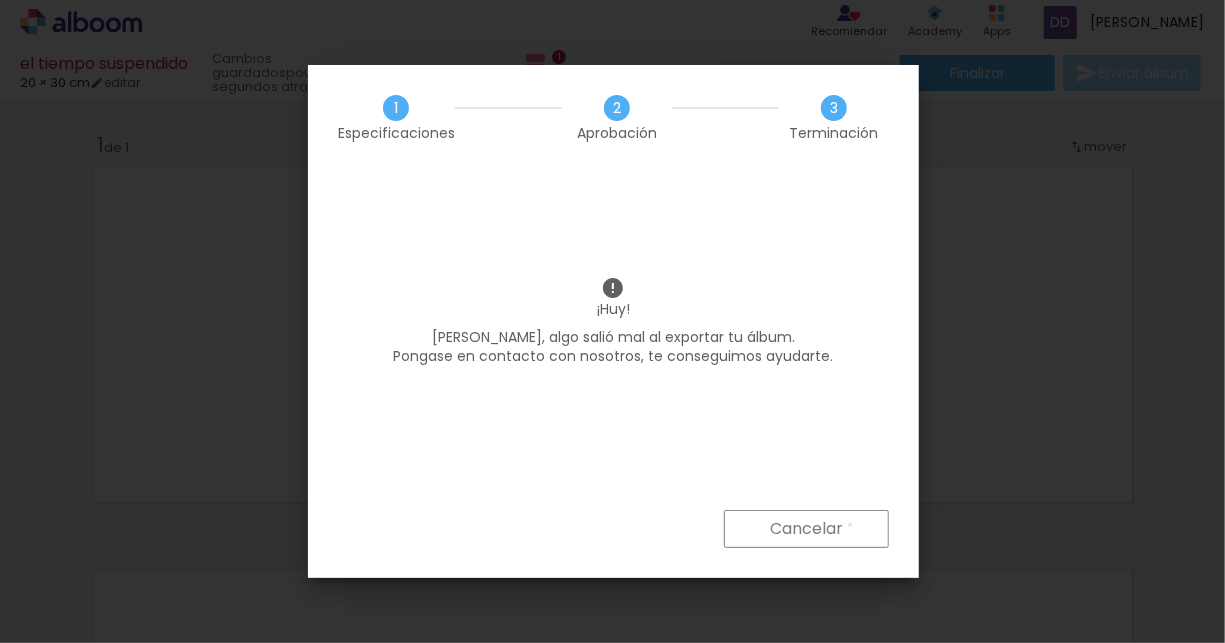 click on "Cancelar" at bounding box center (806, 529) 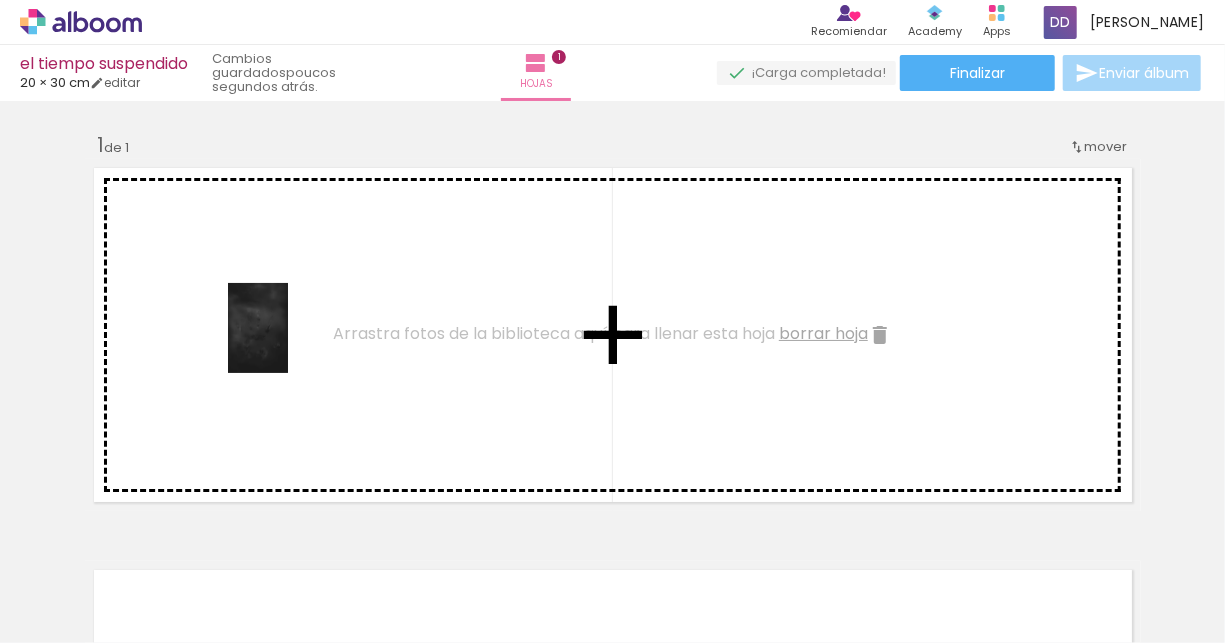 drag, startPoint x: 331, startPoint y: 588, endPoint x: 288, endPoint y: 342, distance: 249.72986 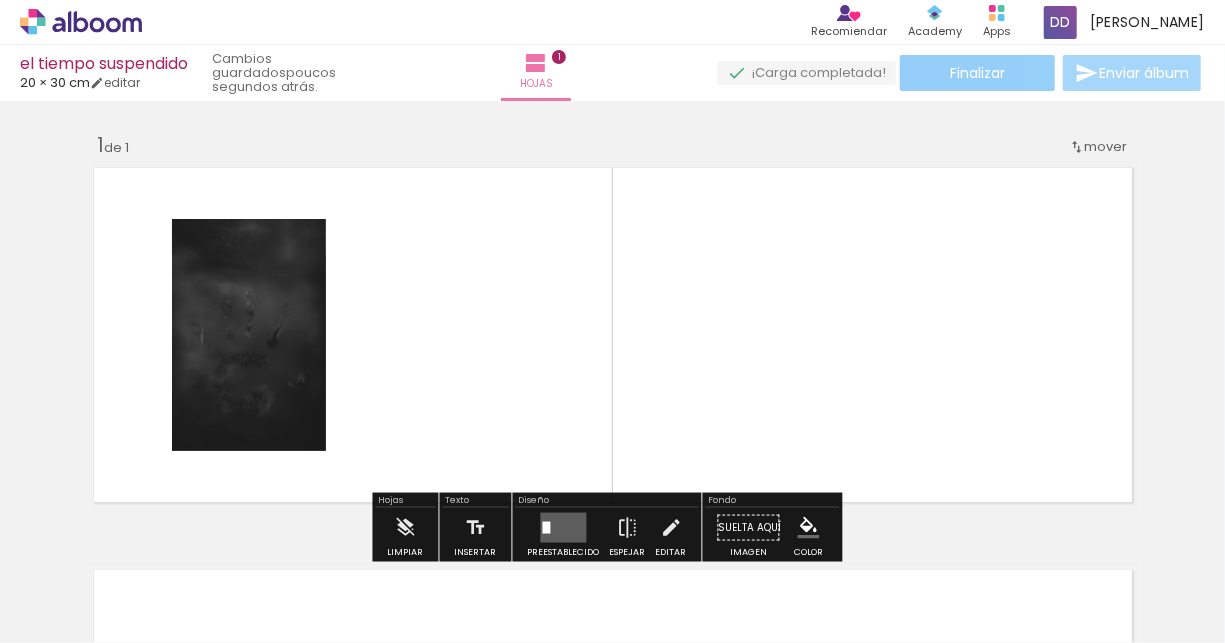 click on "Finalizar" 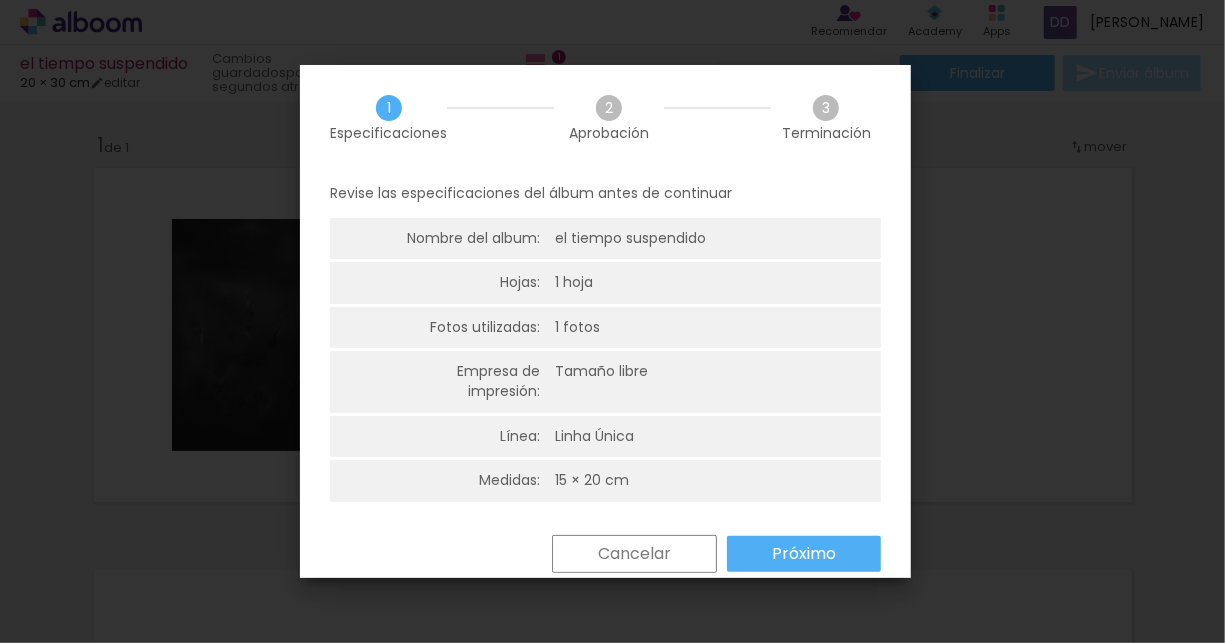 click 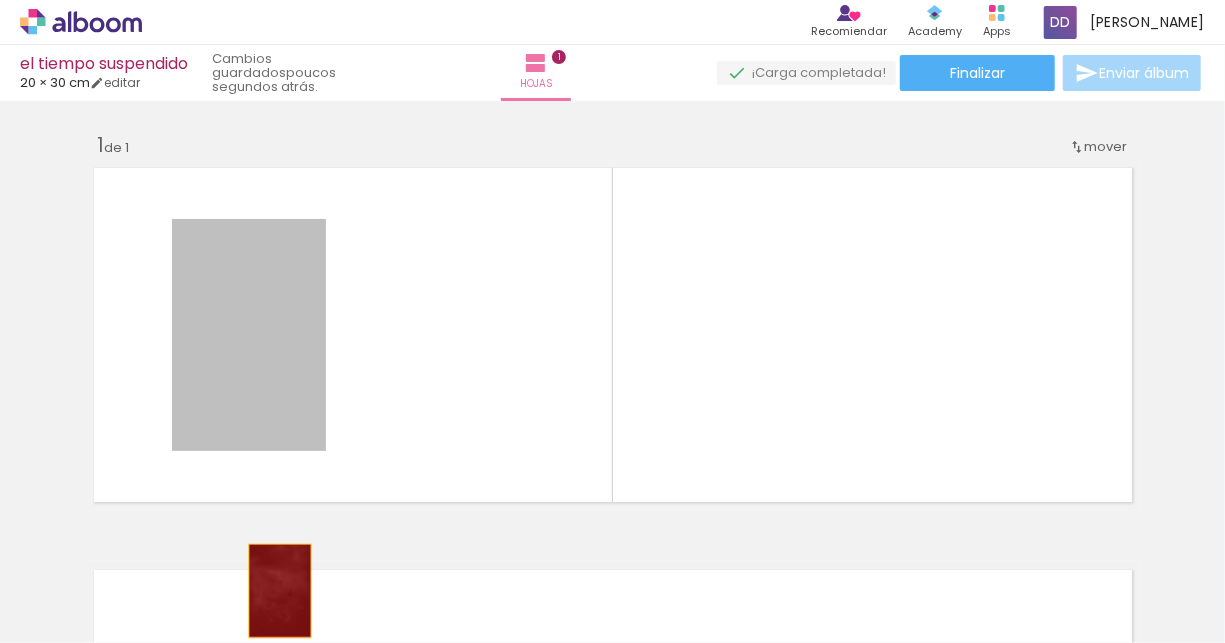 drag, startPoint x: 260, startPoint y: 278, endPoint x: 254, endPoint y: 591, distance: 313.0575 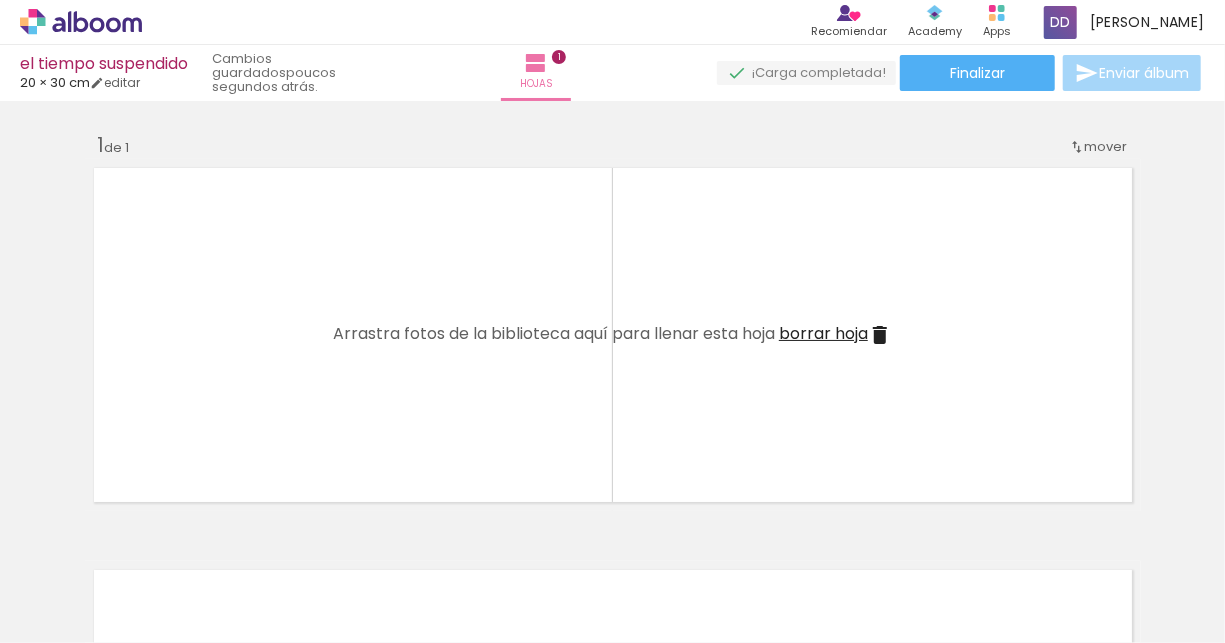 click at bounding box center (135, 535) 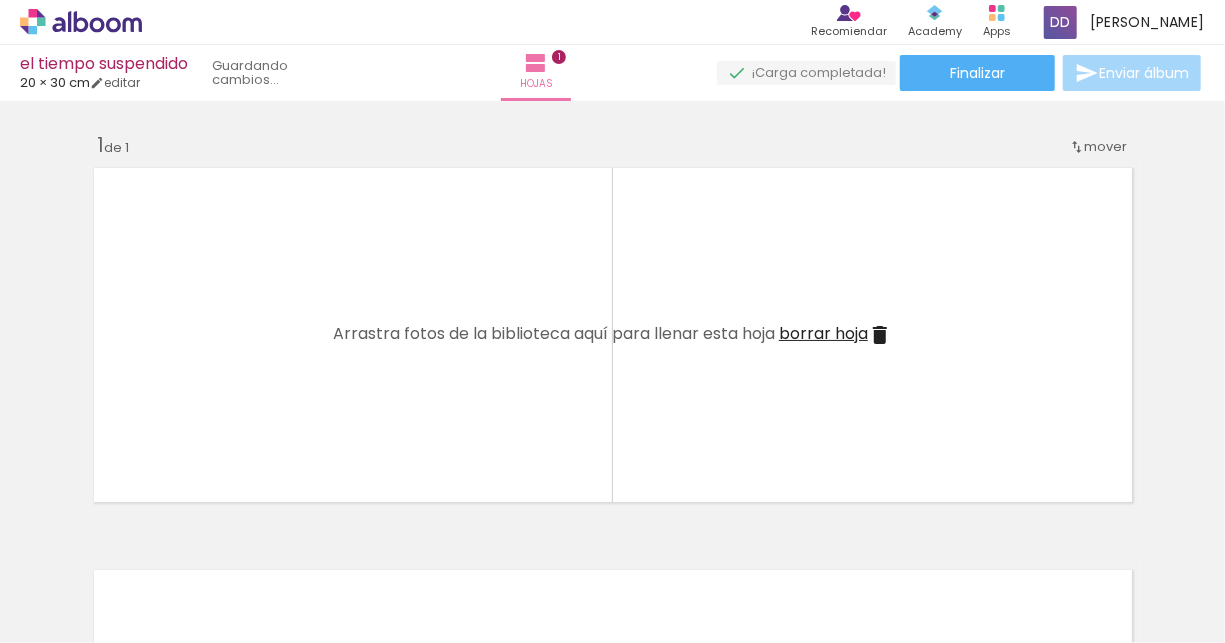 click at bounding box center (135, 535) 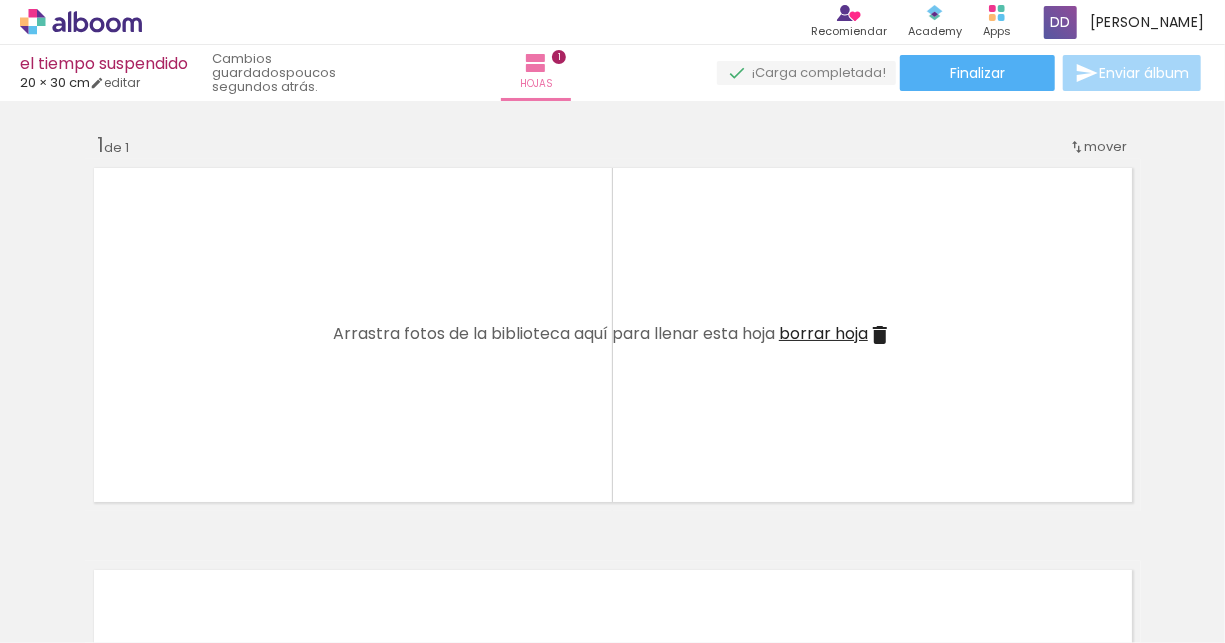 click at bounding box center [135, 535] 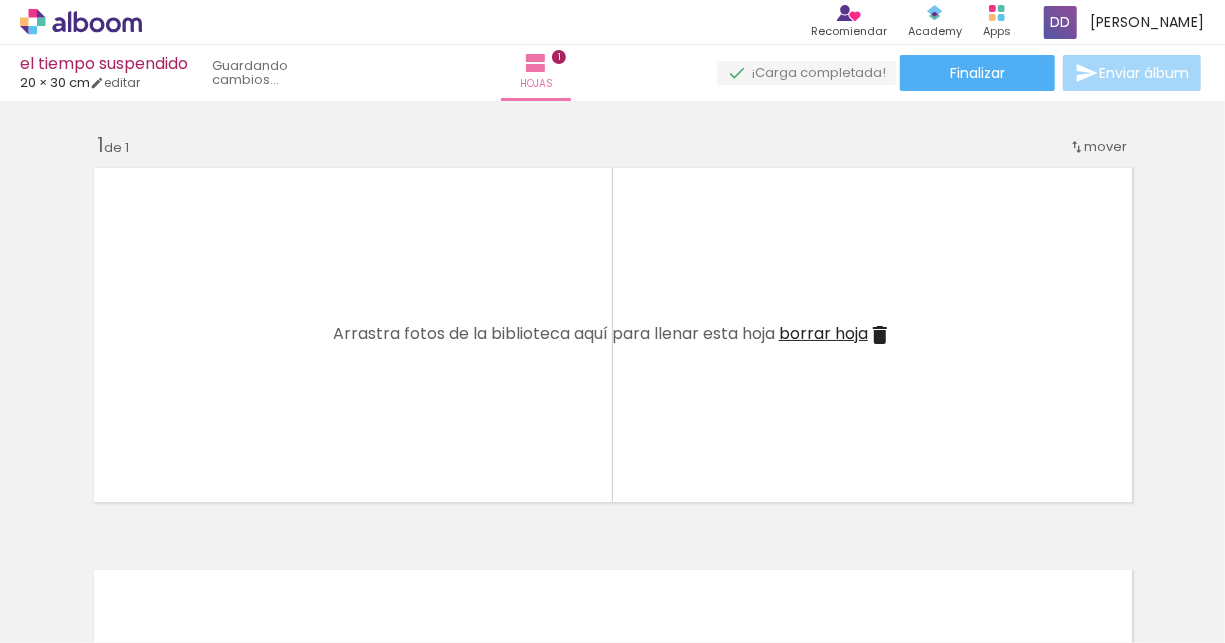 click at bounding box center (135, 535) 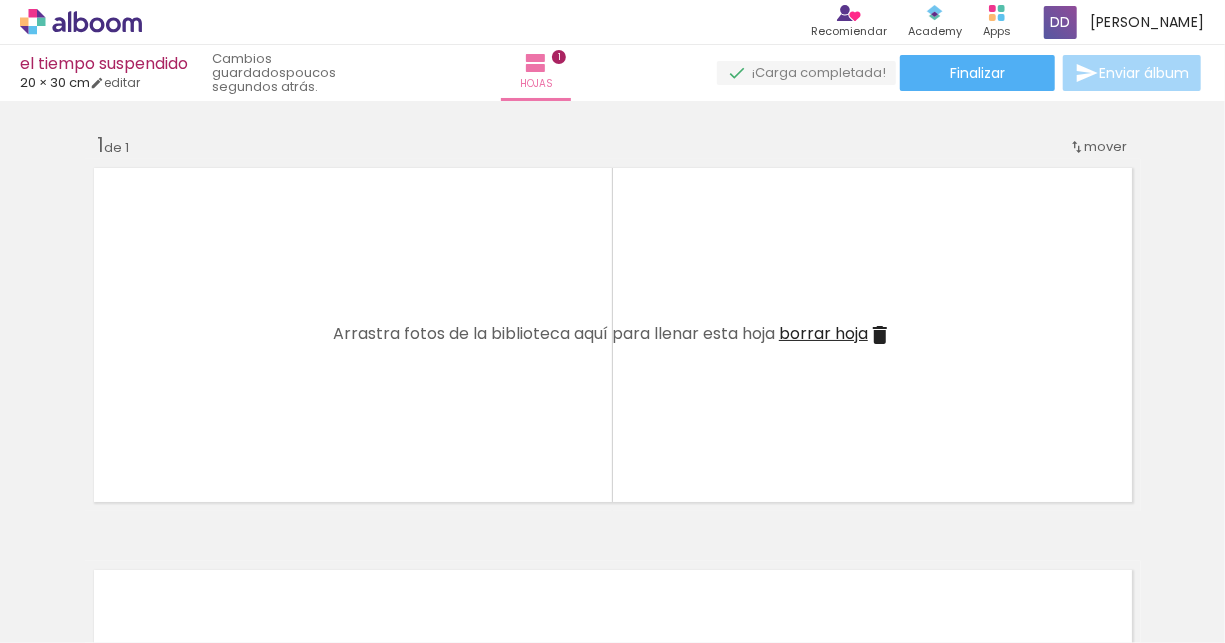 click at bounding box center (135, 535) 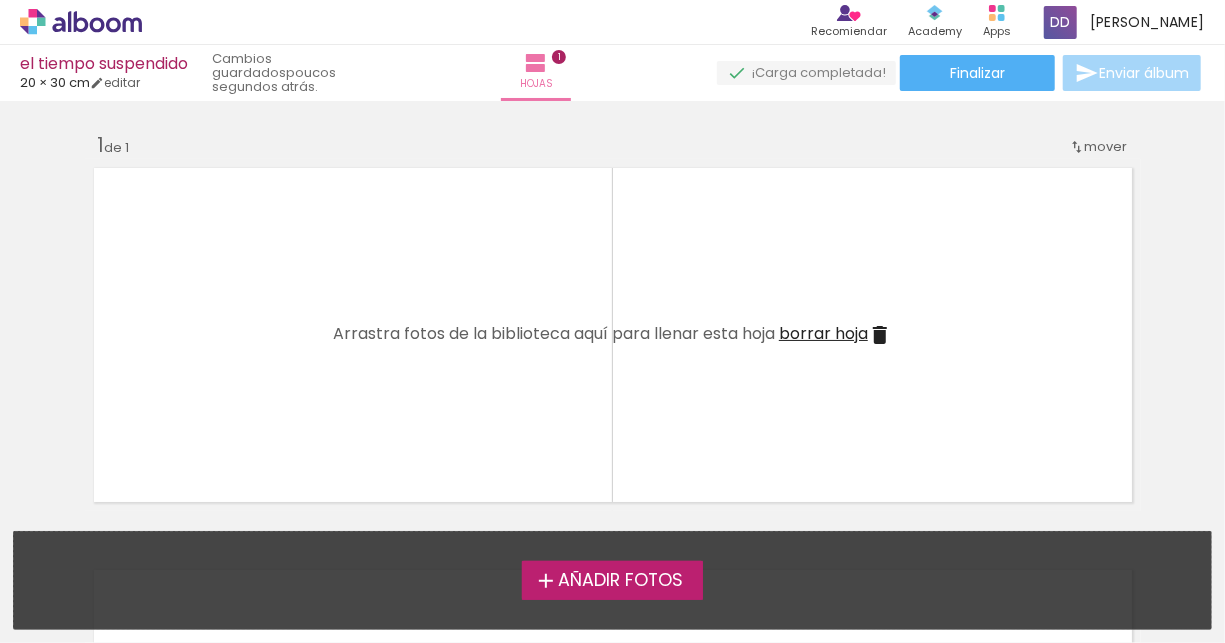 click on "Añadir Fotos" at bounding box center [620, 581] 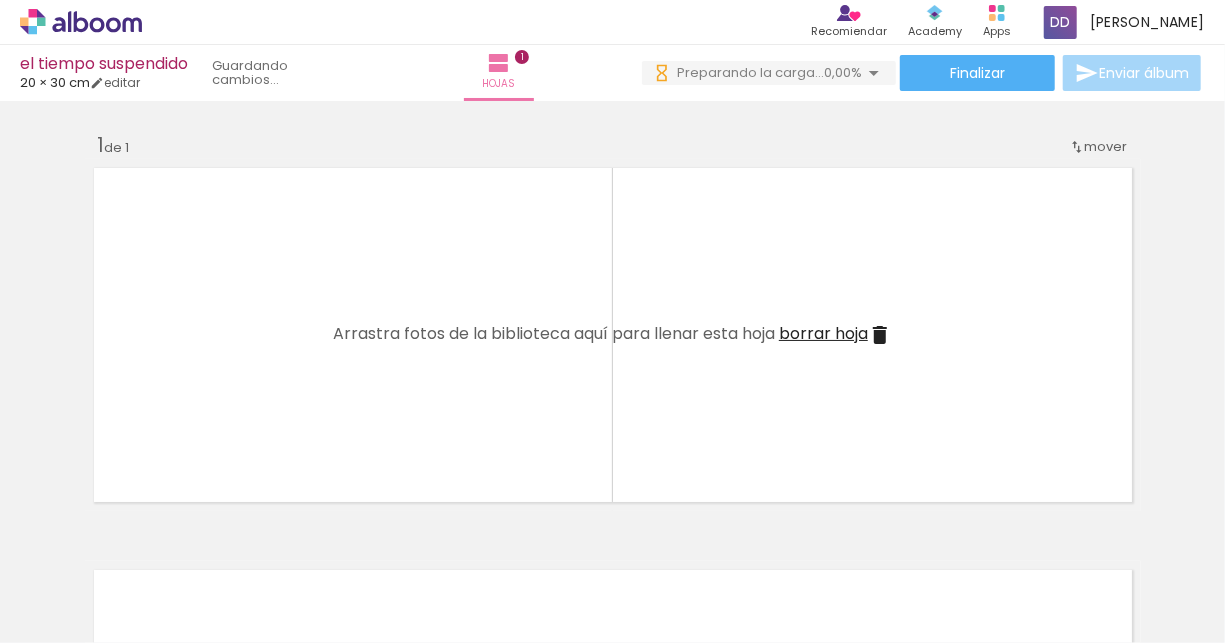scroll, scrollTop: 0, scrollLeft: 0, axis: both 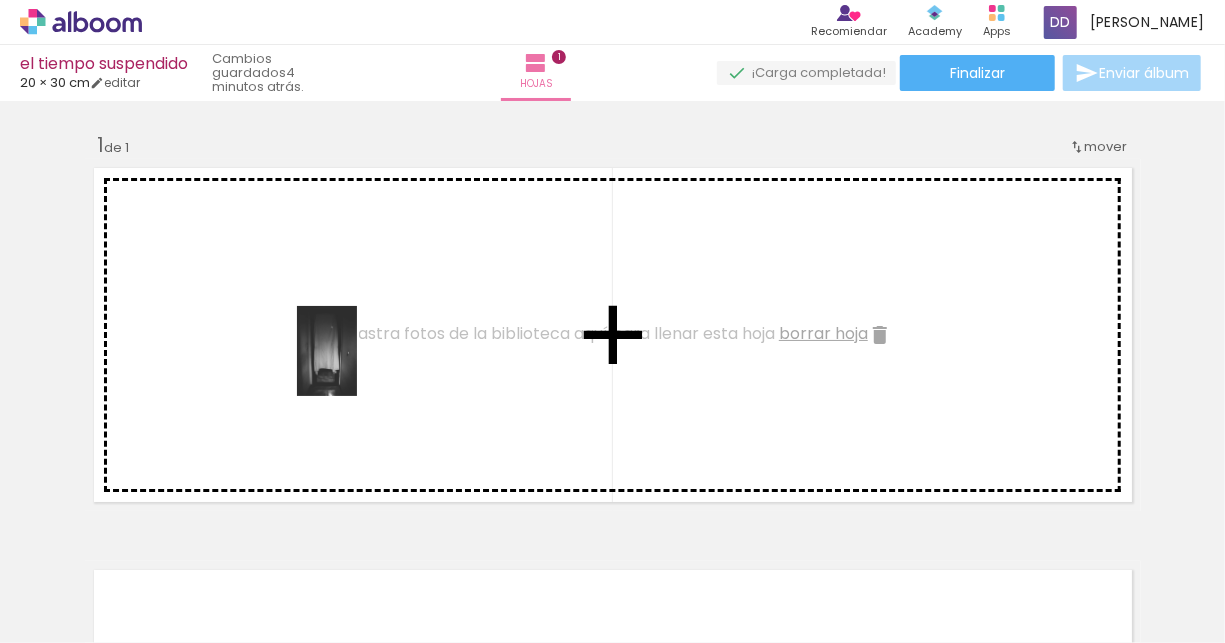 drag, startPoint x: 439, startPoint y: 596, endPoint x: 357, endPoint y: 366, distance: 244.18027 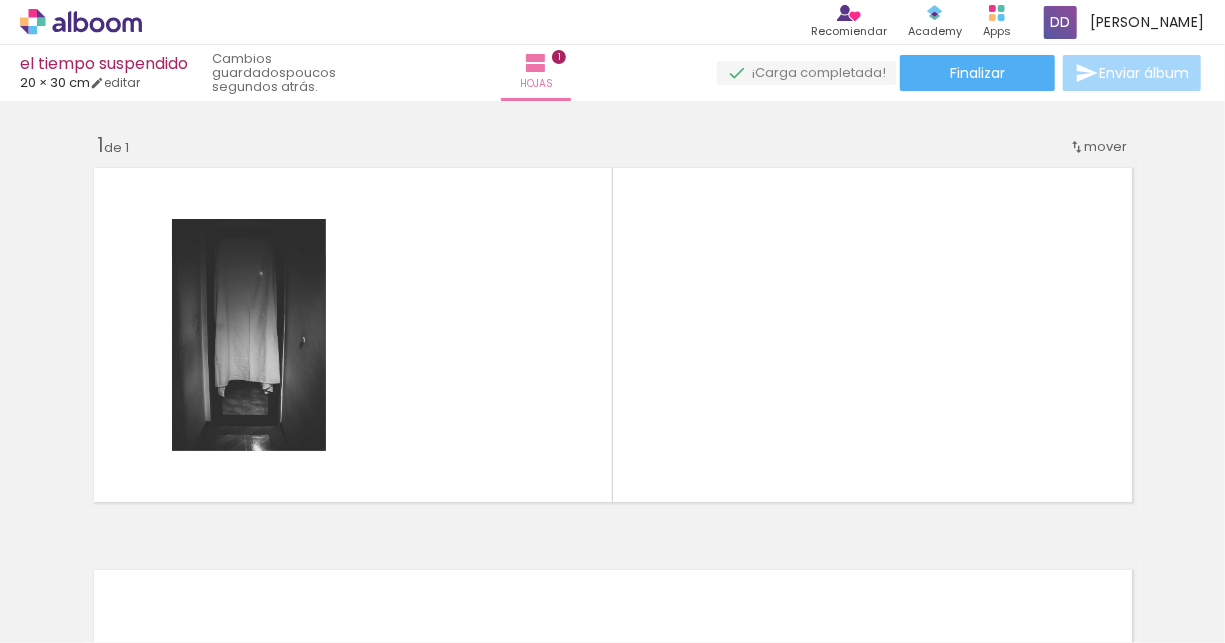 scroll, scrollTop: 0, scrollLeft: 0, axis: both 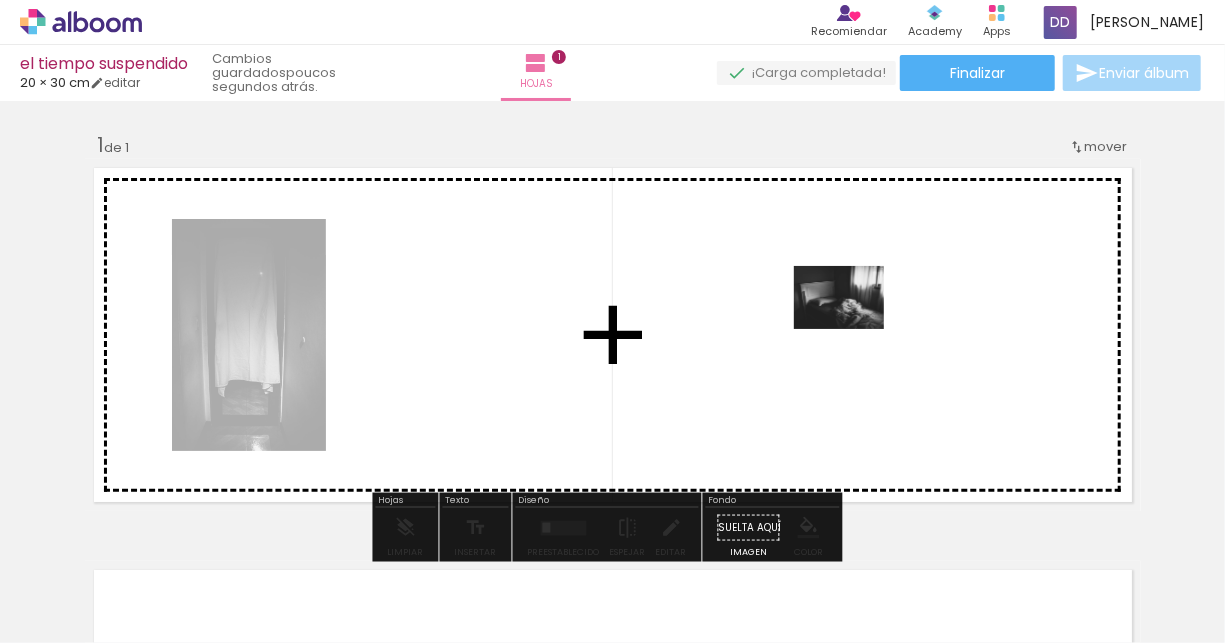 drag, startPoint x: 201, startPoint y: 582, endPoint x: 851, endPoint y: 334, distance: 695.704 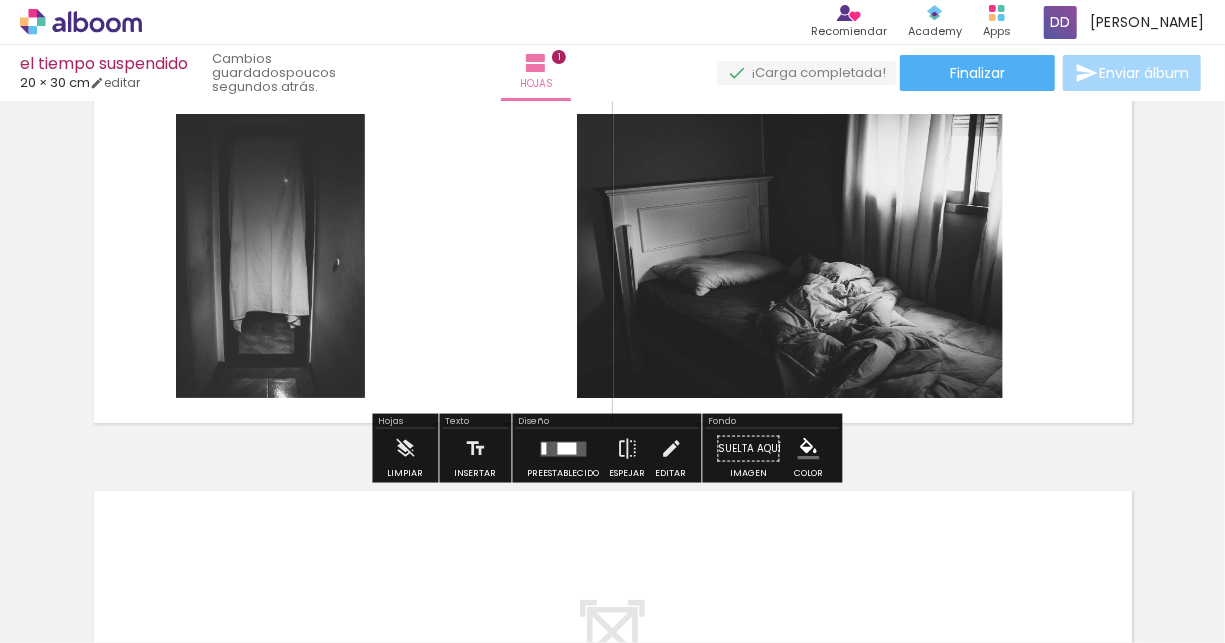 scroll, scrollTop: 84, scrollLeft: 0, axis: vertical 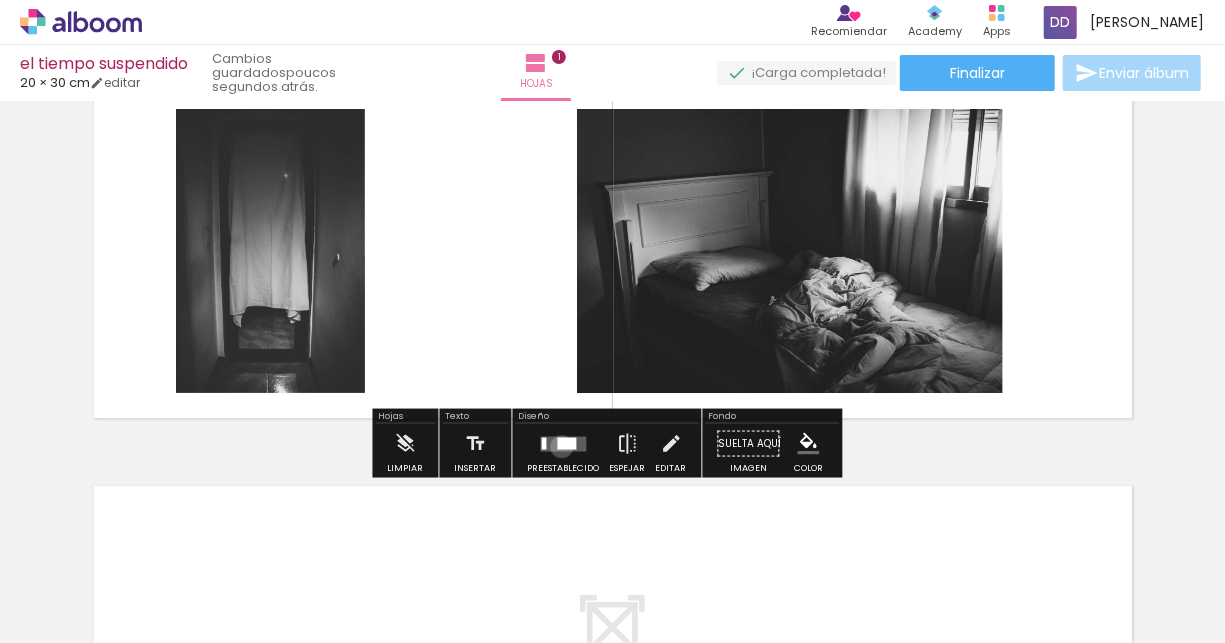 click at bounding box center [567, 443] 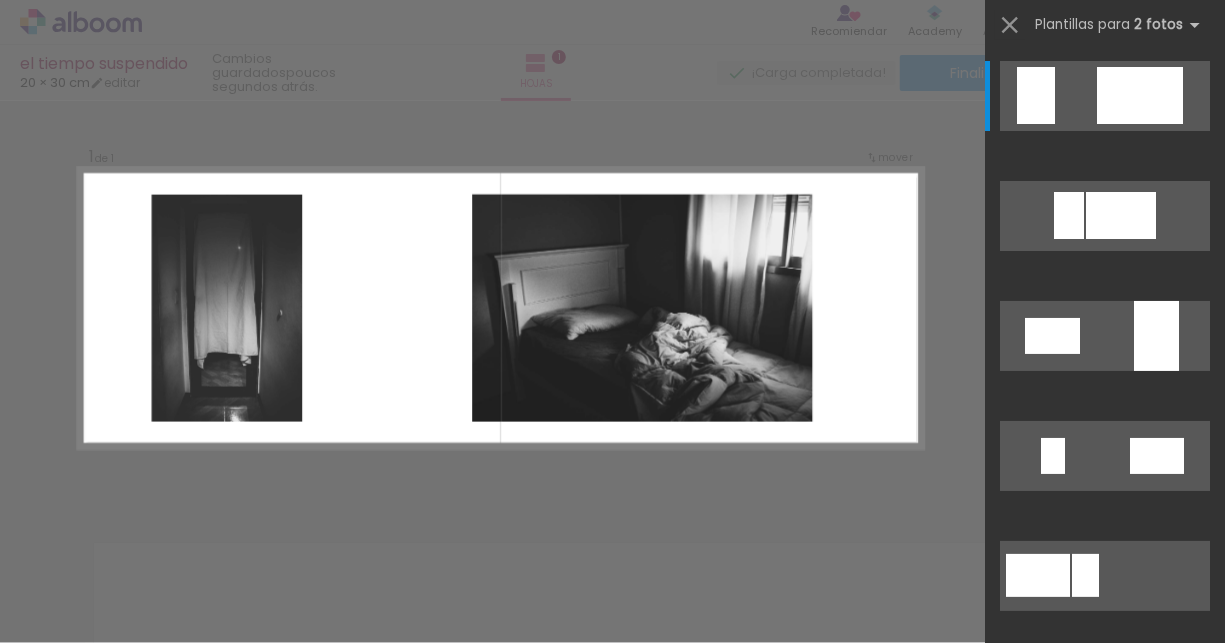 scroll, scrollTop: 25, scrollLeft: 0, axis: vertical 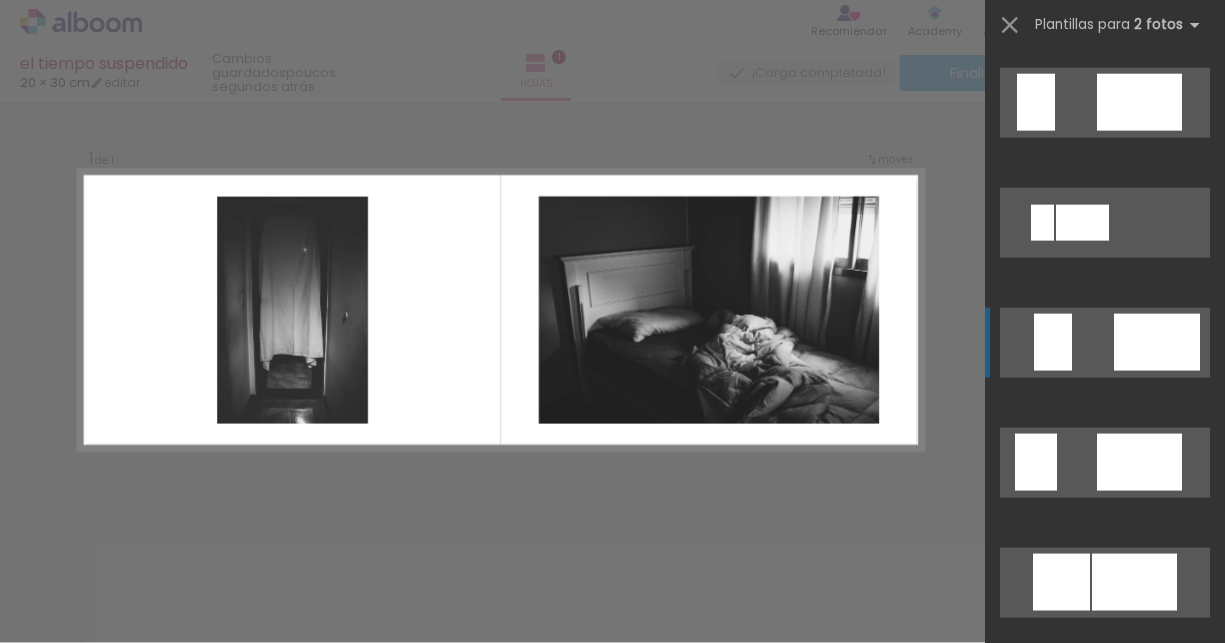 click at bounding box center (1157, 342) 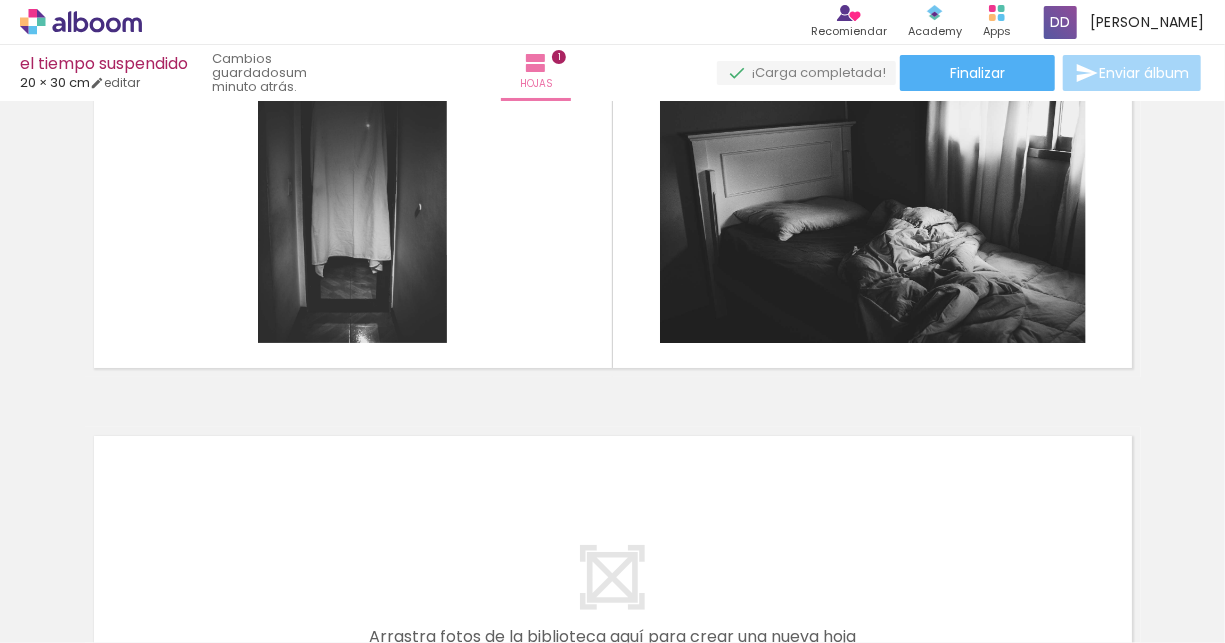 scroll, scrollTop: 129, scrollLeft: 0, axis: vertical 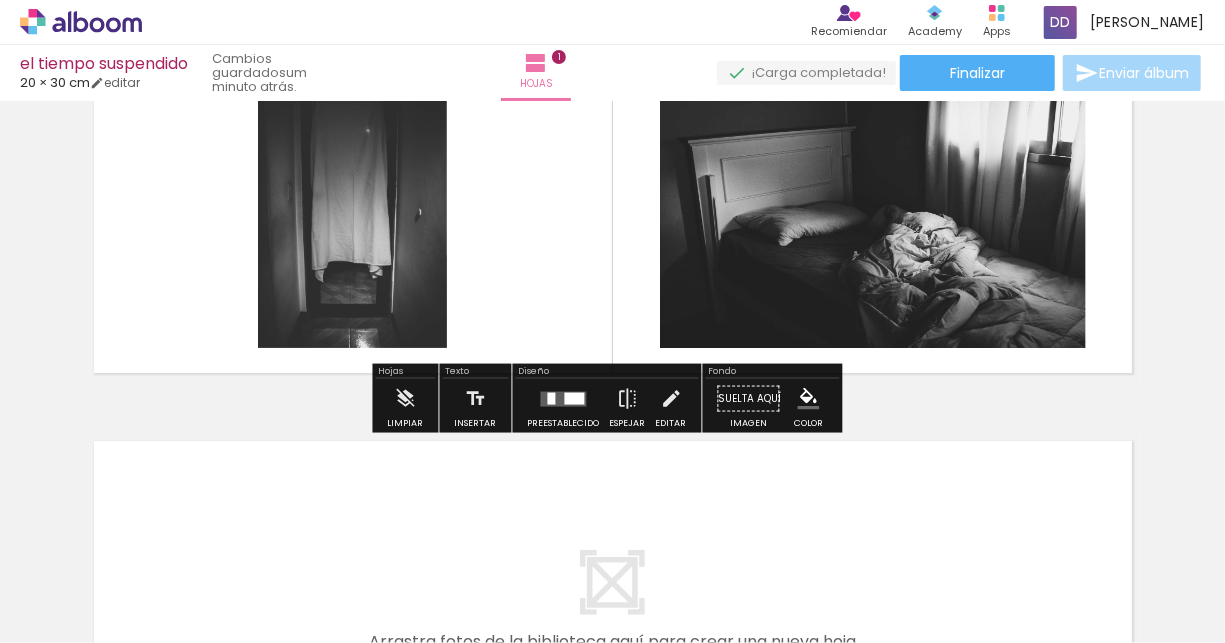 click at bounding box center [575, 398] 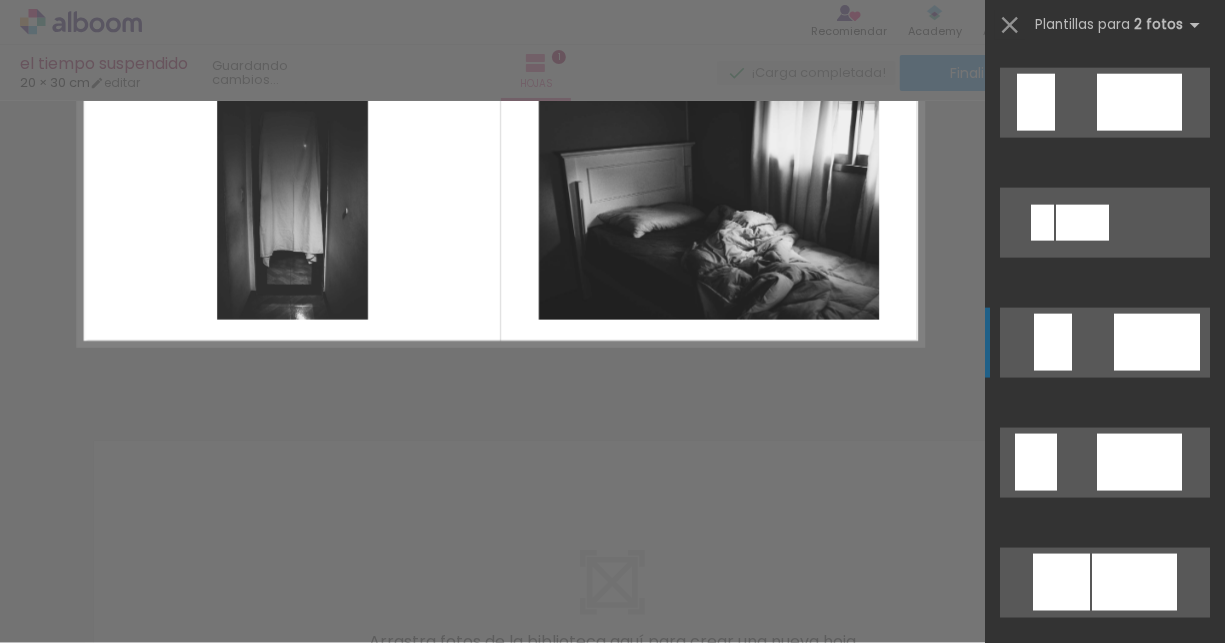 scroll, scrollTop: 1560, scrollLeft: 0, axis: vertical 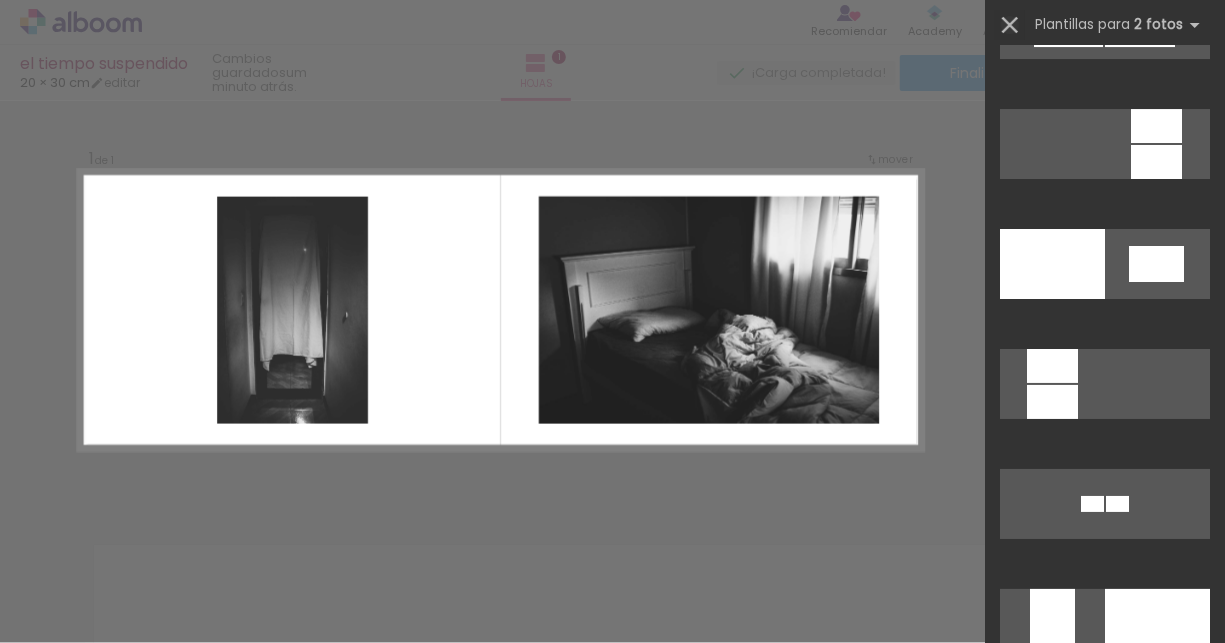 click at bounding box center (1010, 25) 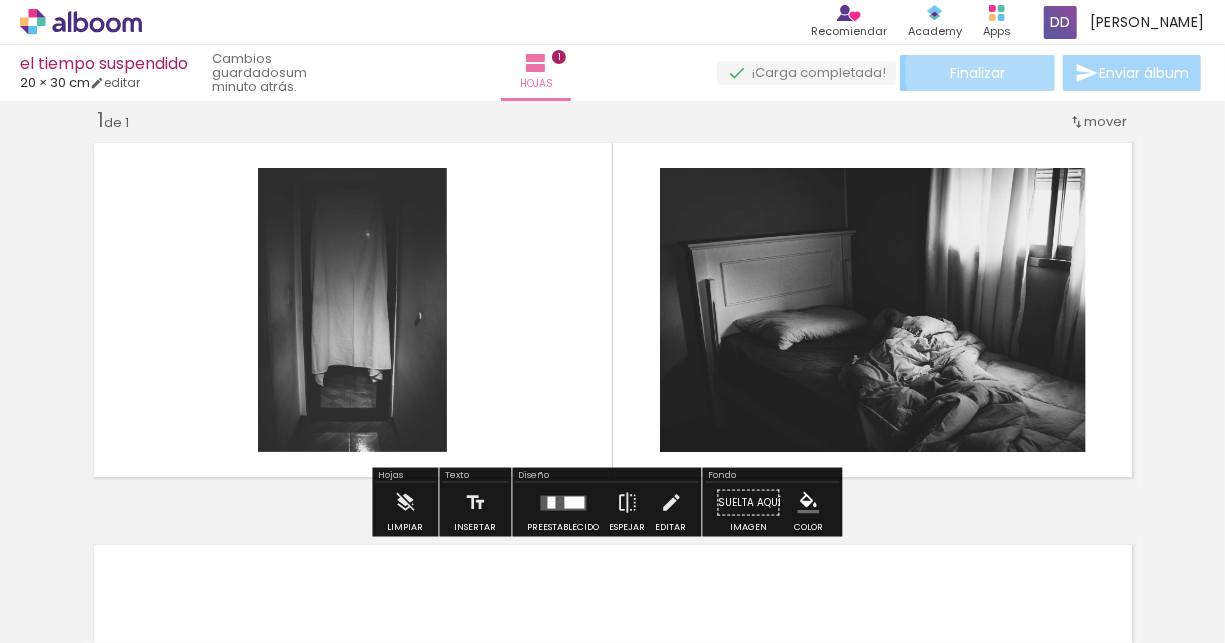 click on "Finalizar" 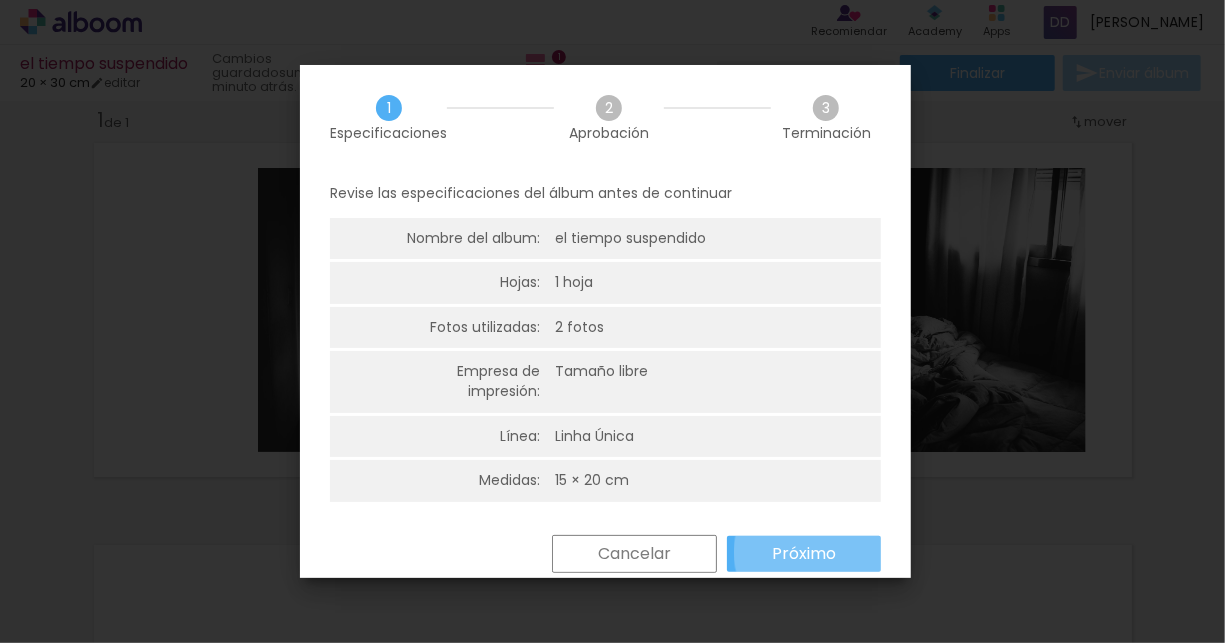 click on "Próximo" at bounding box center (0, 0) 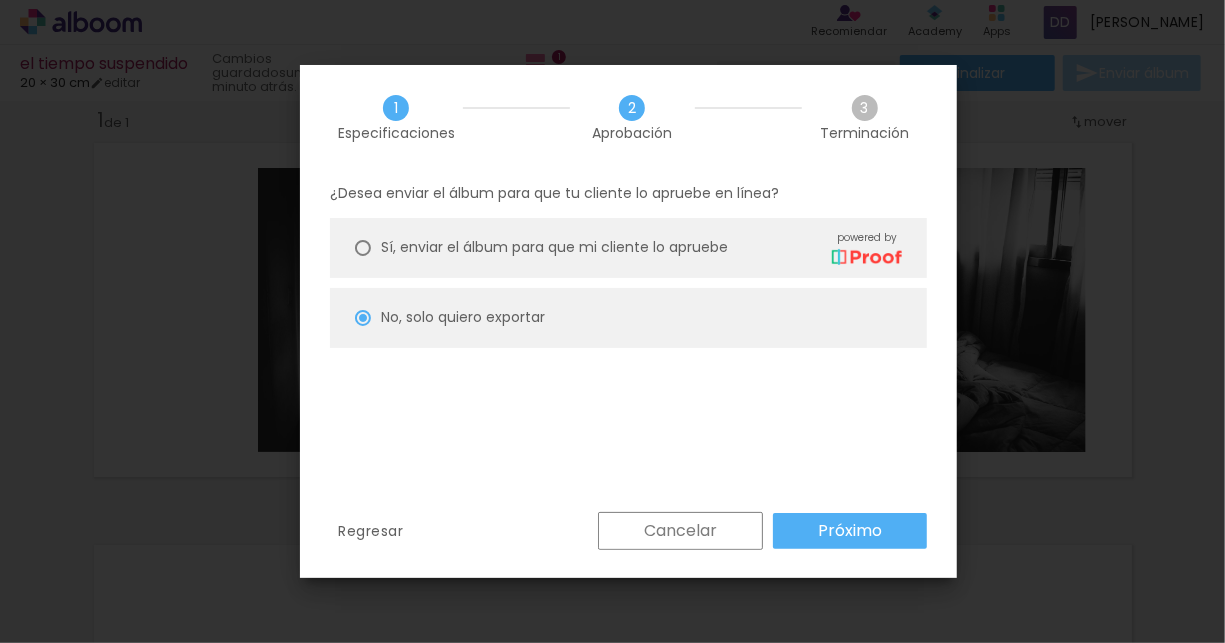 click on "Próximo" at bounding box center (0, 0) 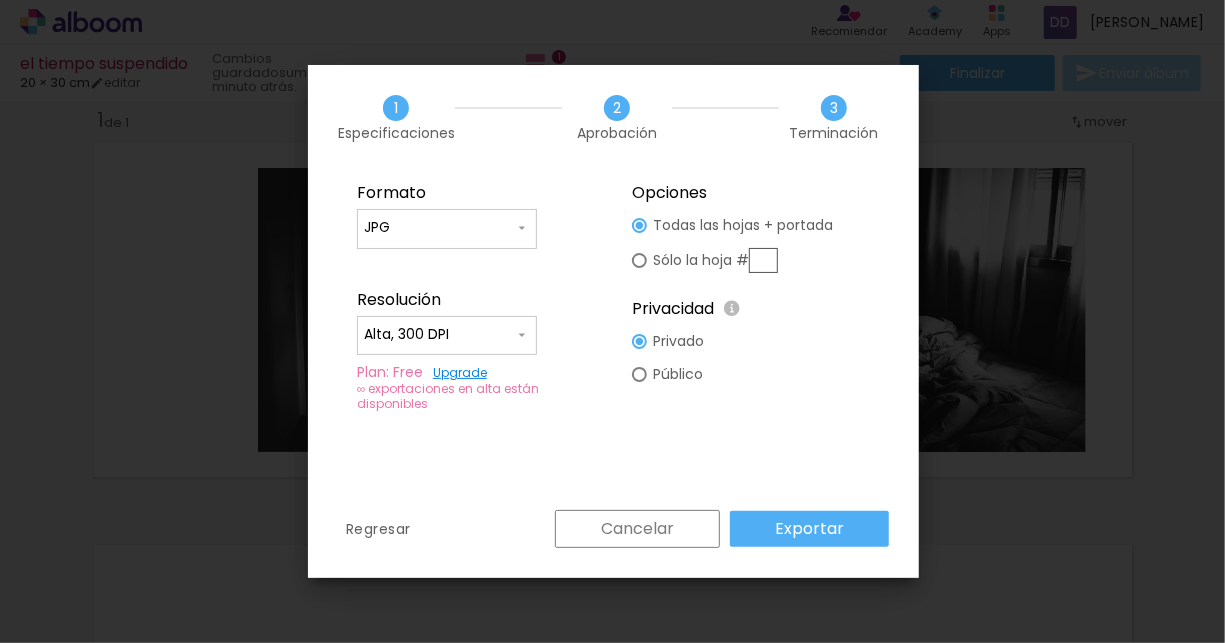 click at bounding box center [763, 260] 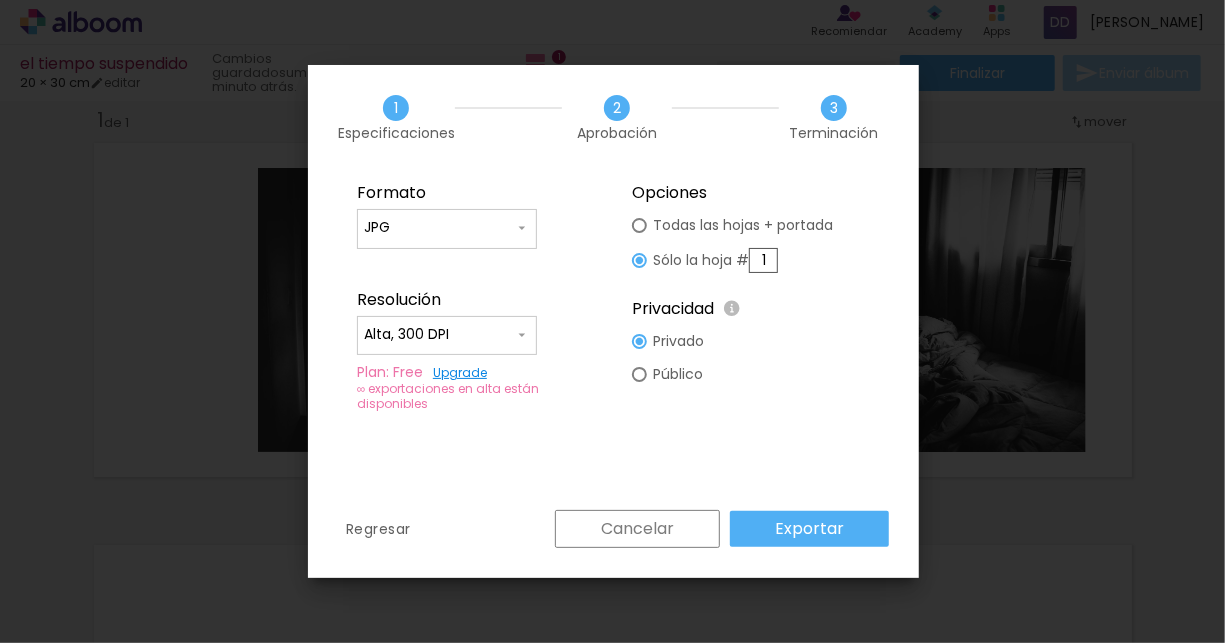 type on "1" 